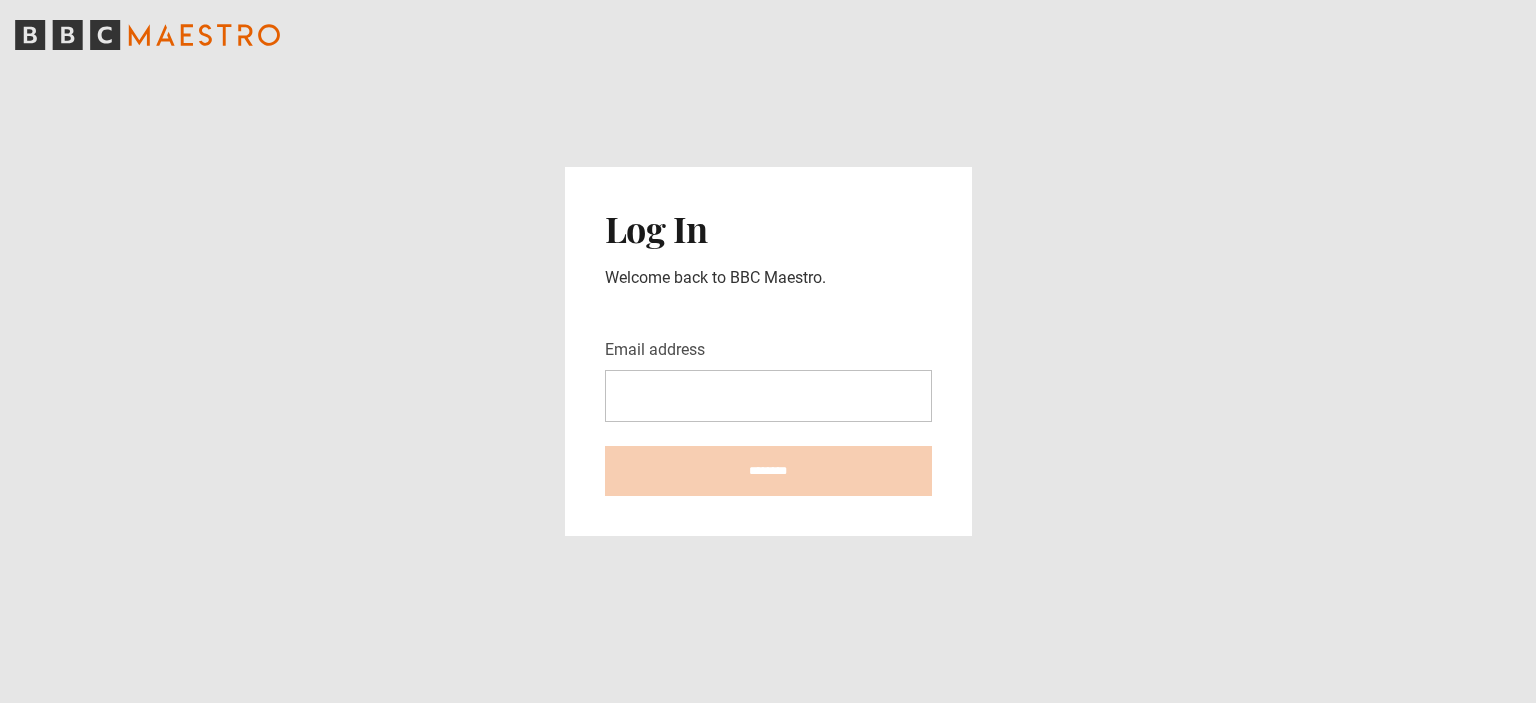 scroll, scrollTop: 0, scrollLeft: 0, axis: both 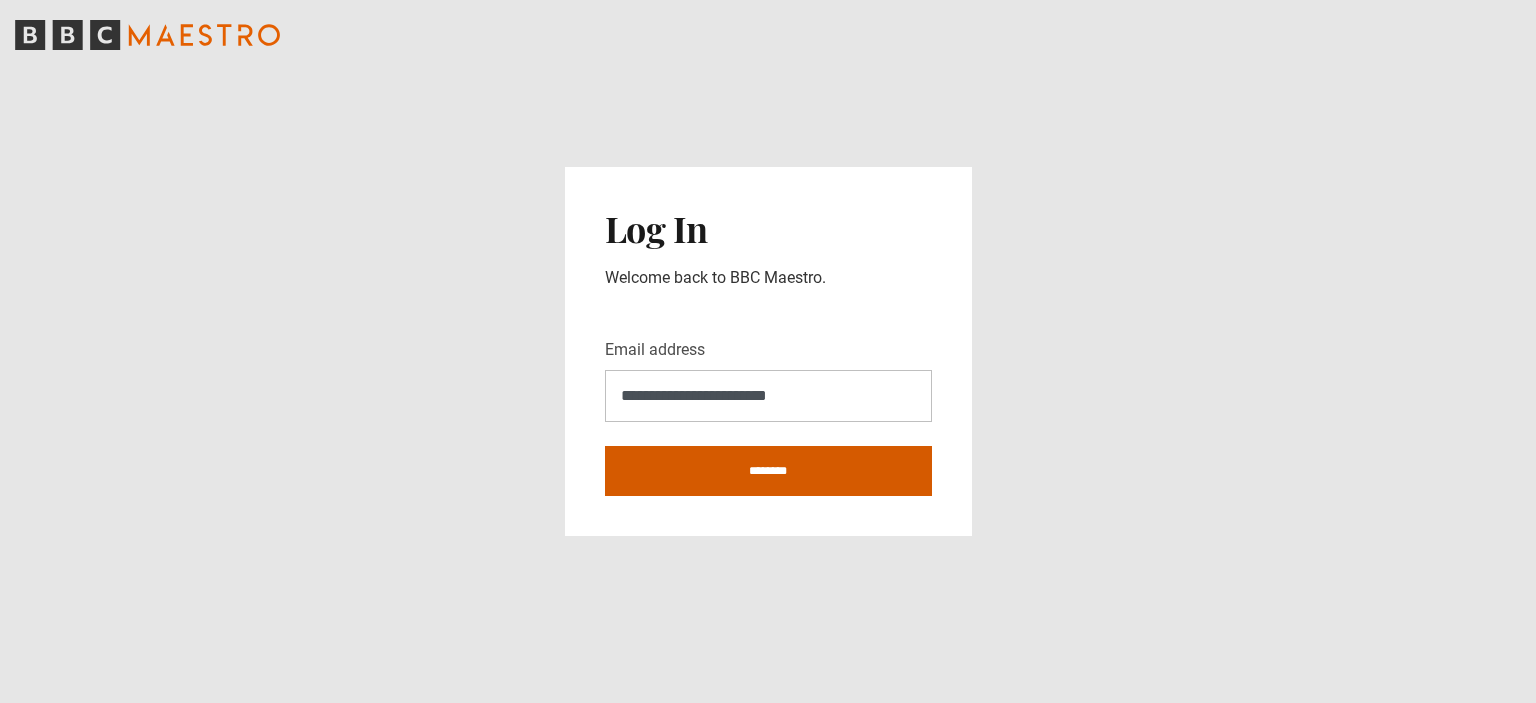 click on "********" at bounding box center (768, 471) 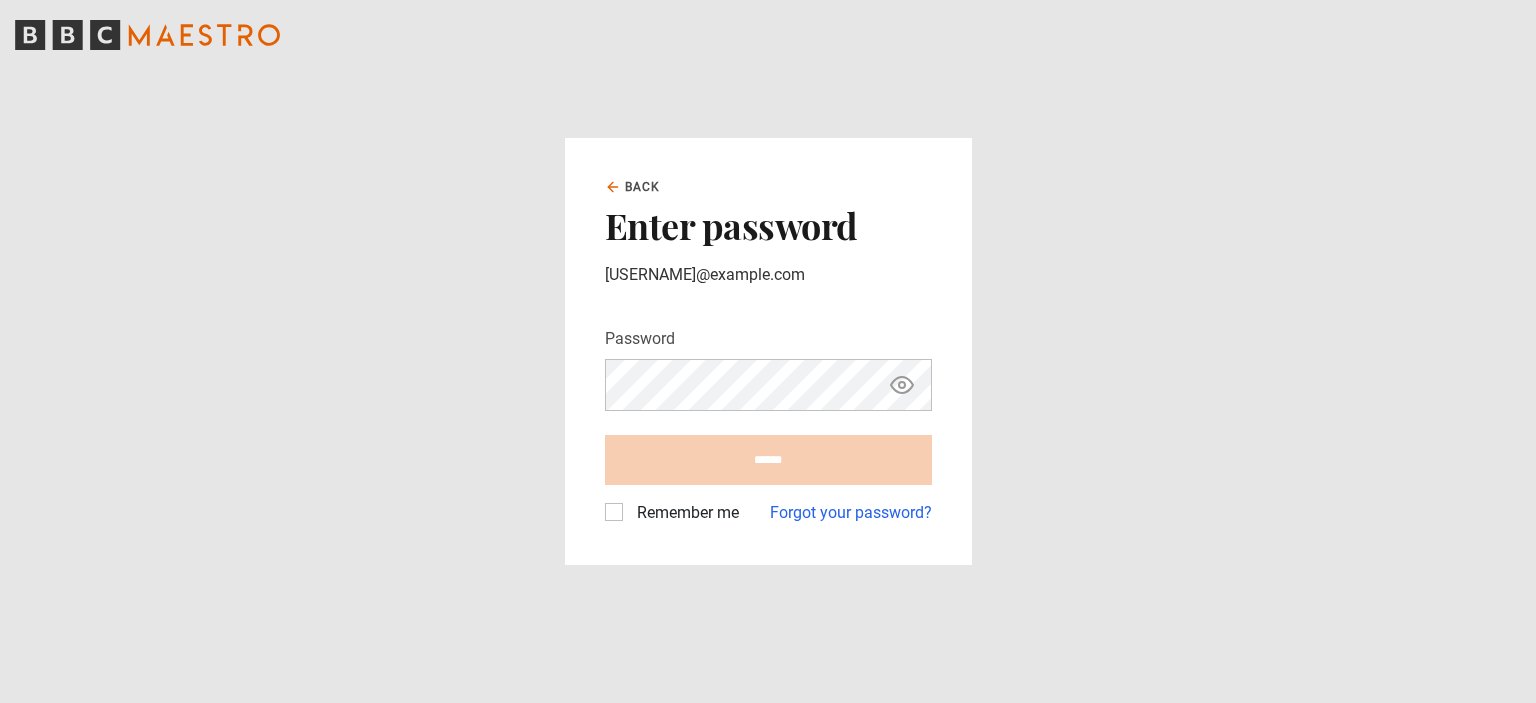 scroll, scrollTop: 0, scrollLeft: 0, axis: both 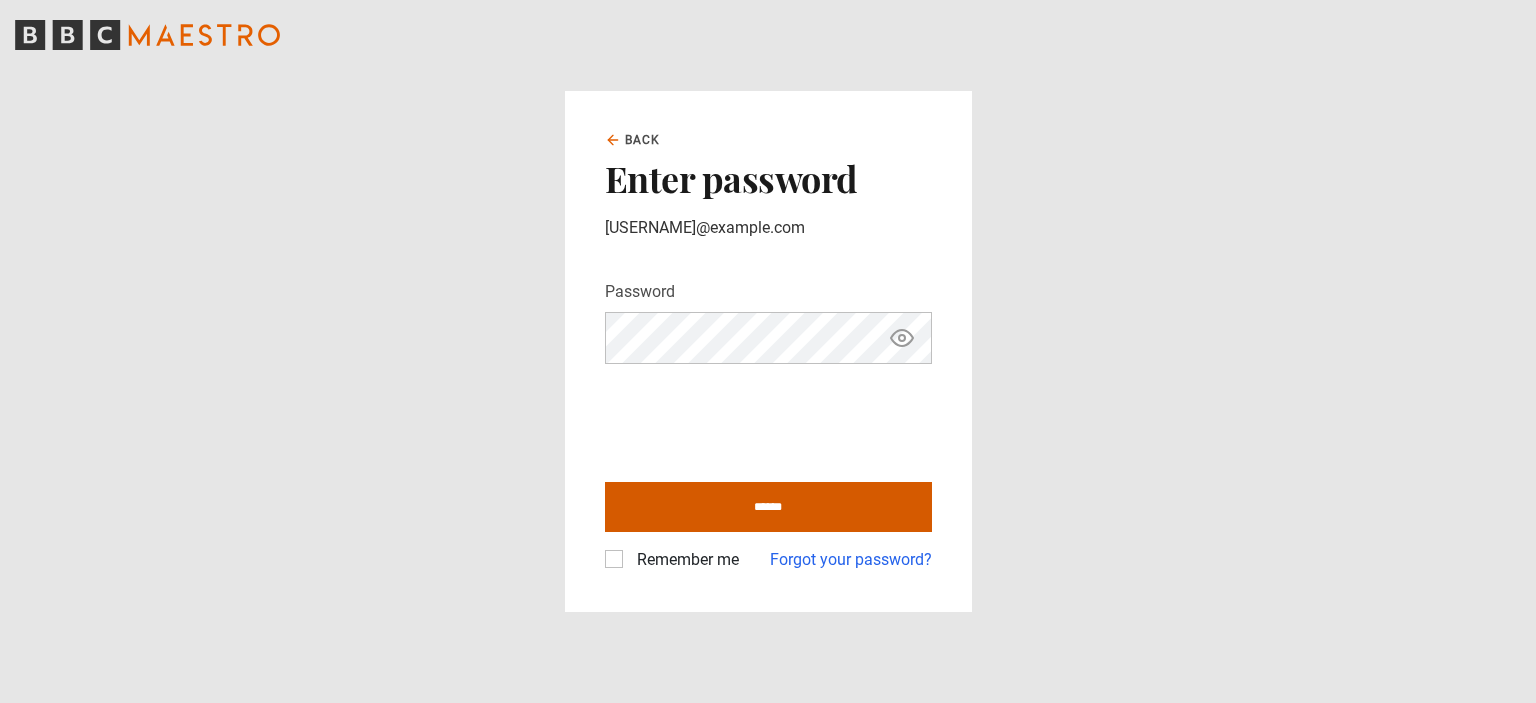 click on "******" at bounding box center (768, 507) 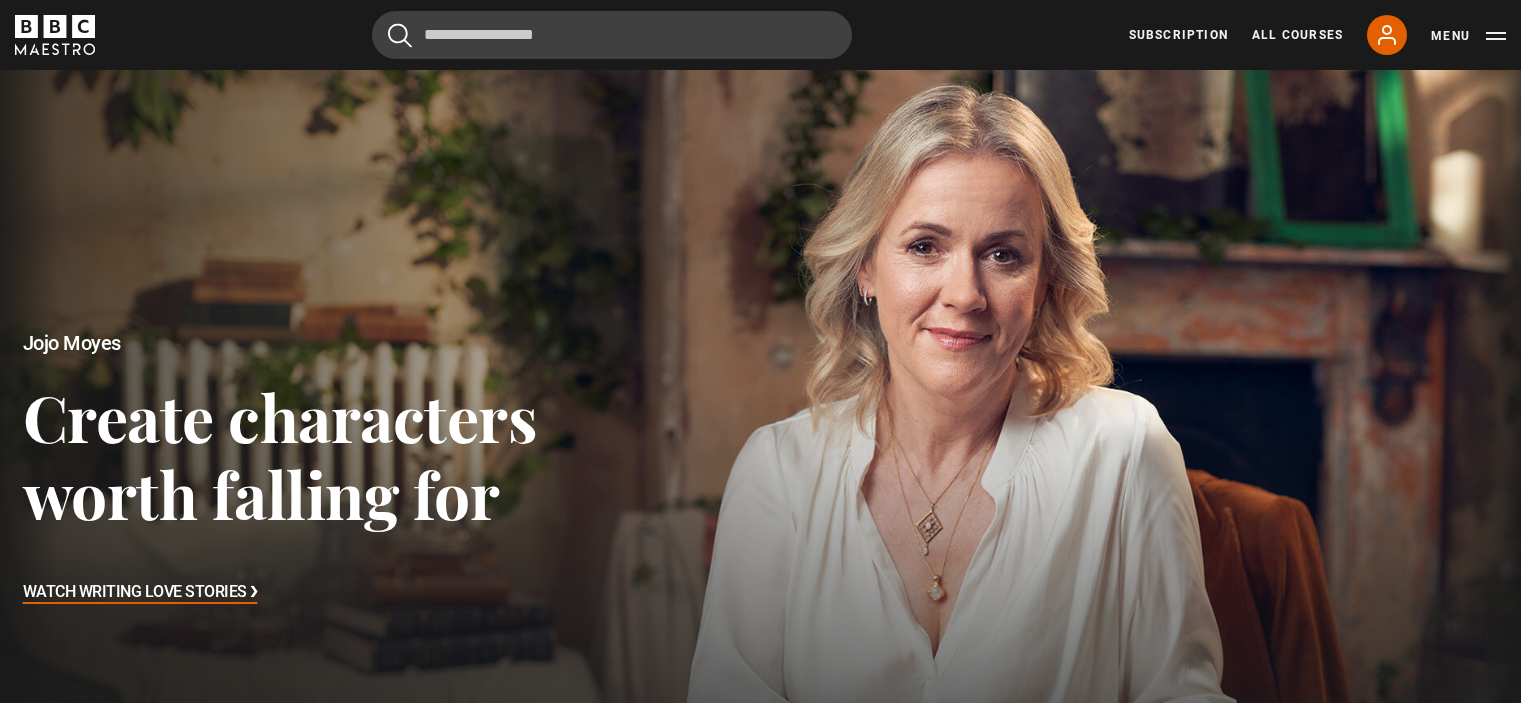 scroll, scrollTop: 0, scrollLeft: 0, axis: both 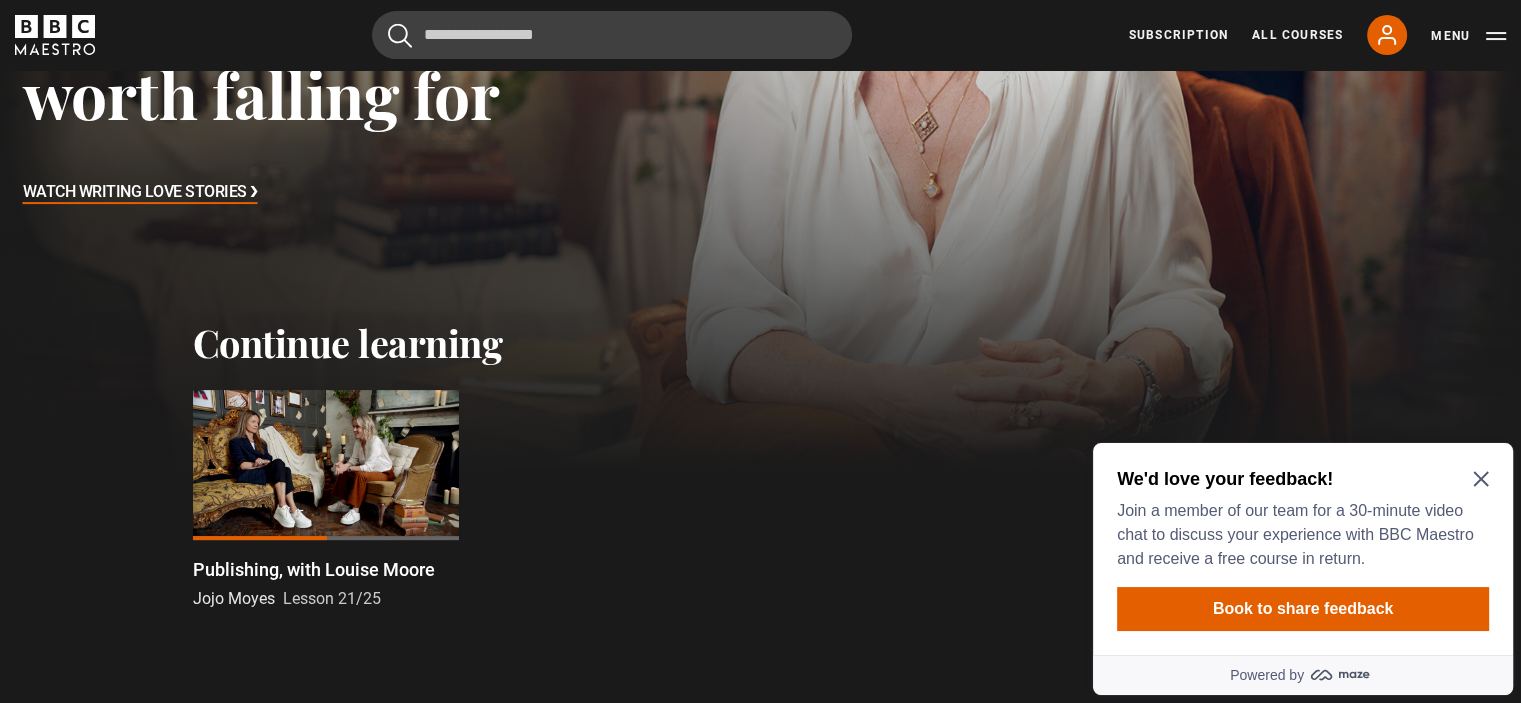 click 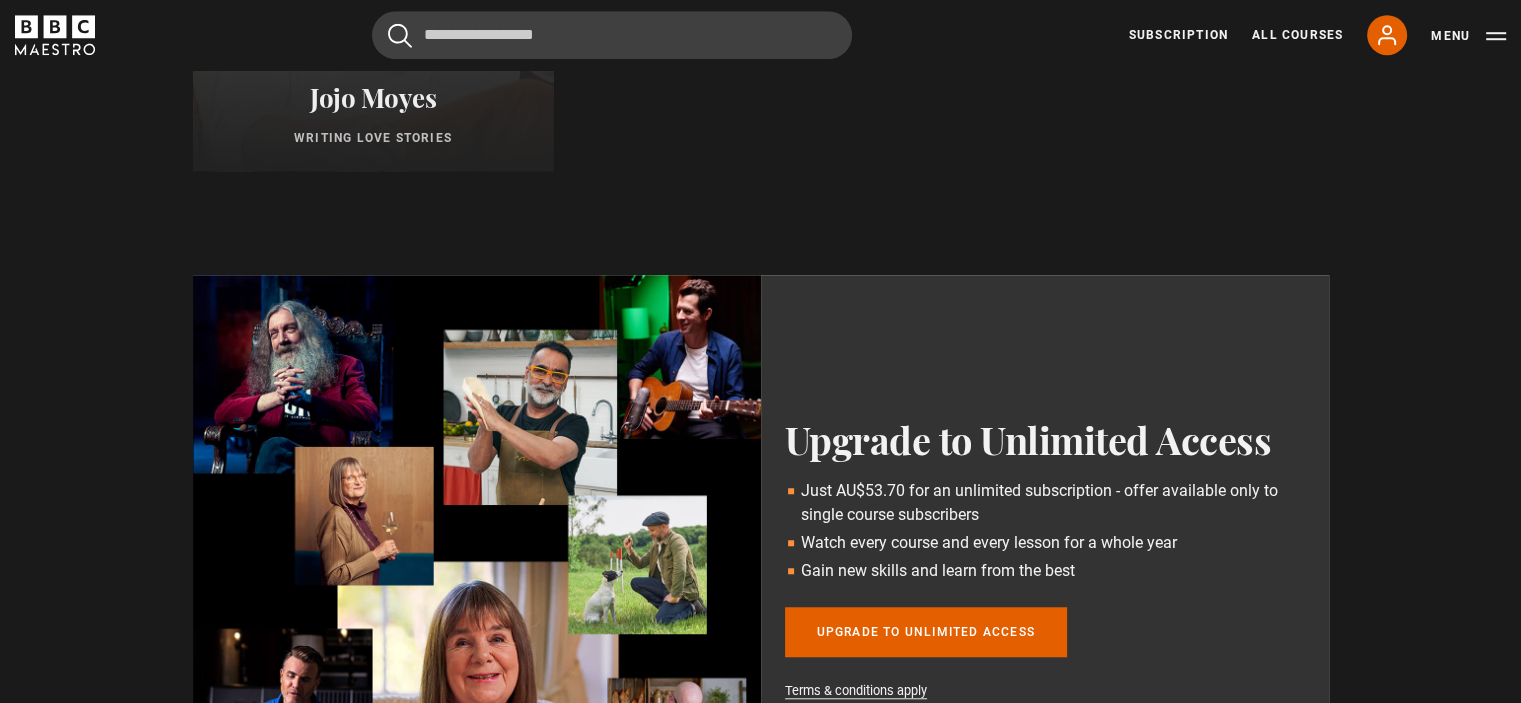 scroll, scrollTop: 1000, scrollLeft: 0, axis: vertical 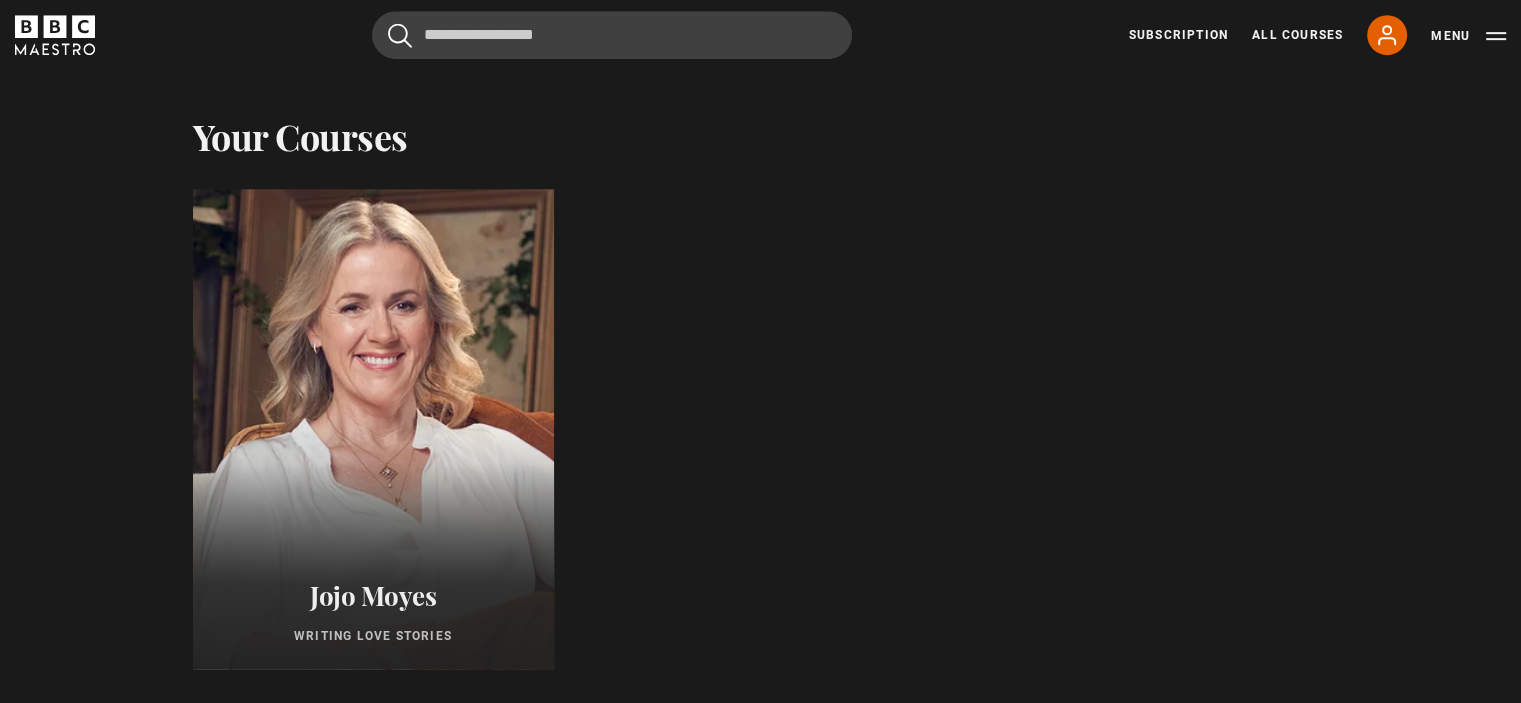 click at bounding box center (372, 429) 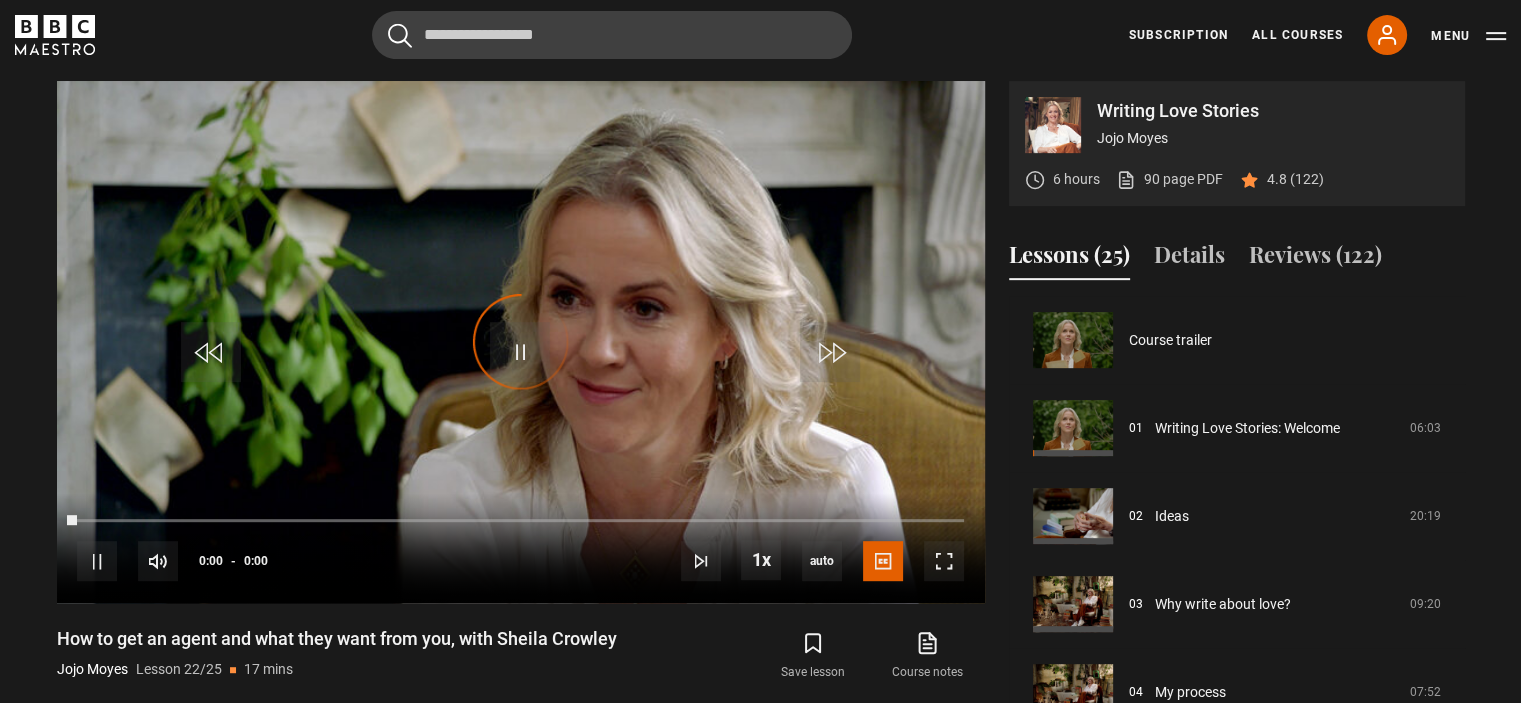 scroll, scrollTop: 869, scrollLeft: 0, axis: vertical 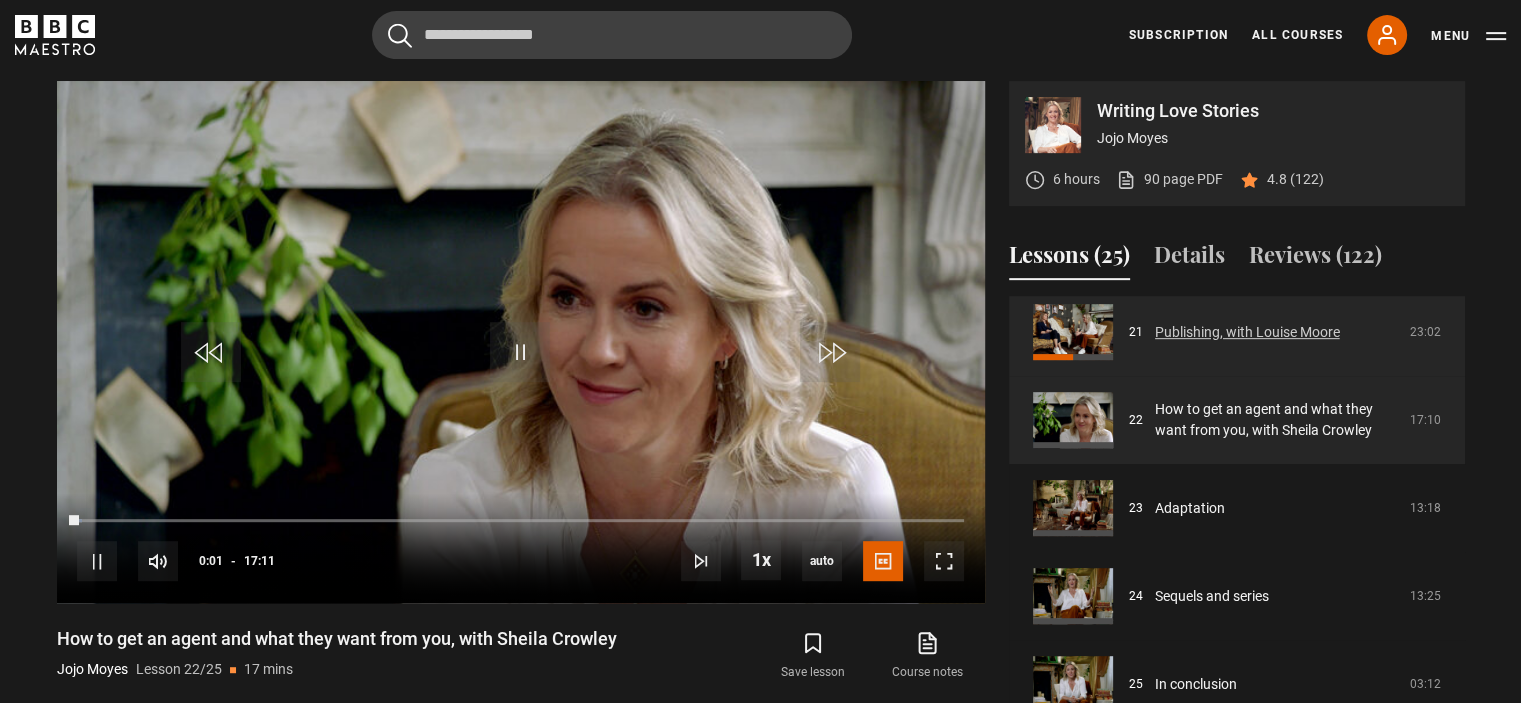 click on "Publishing, with Louise Moore" at bounding box center (1247, 332) 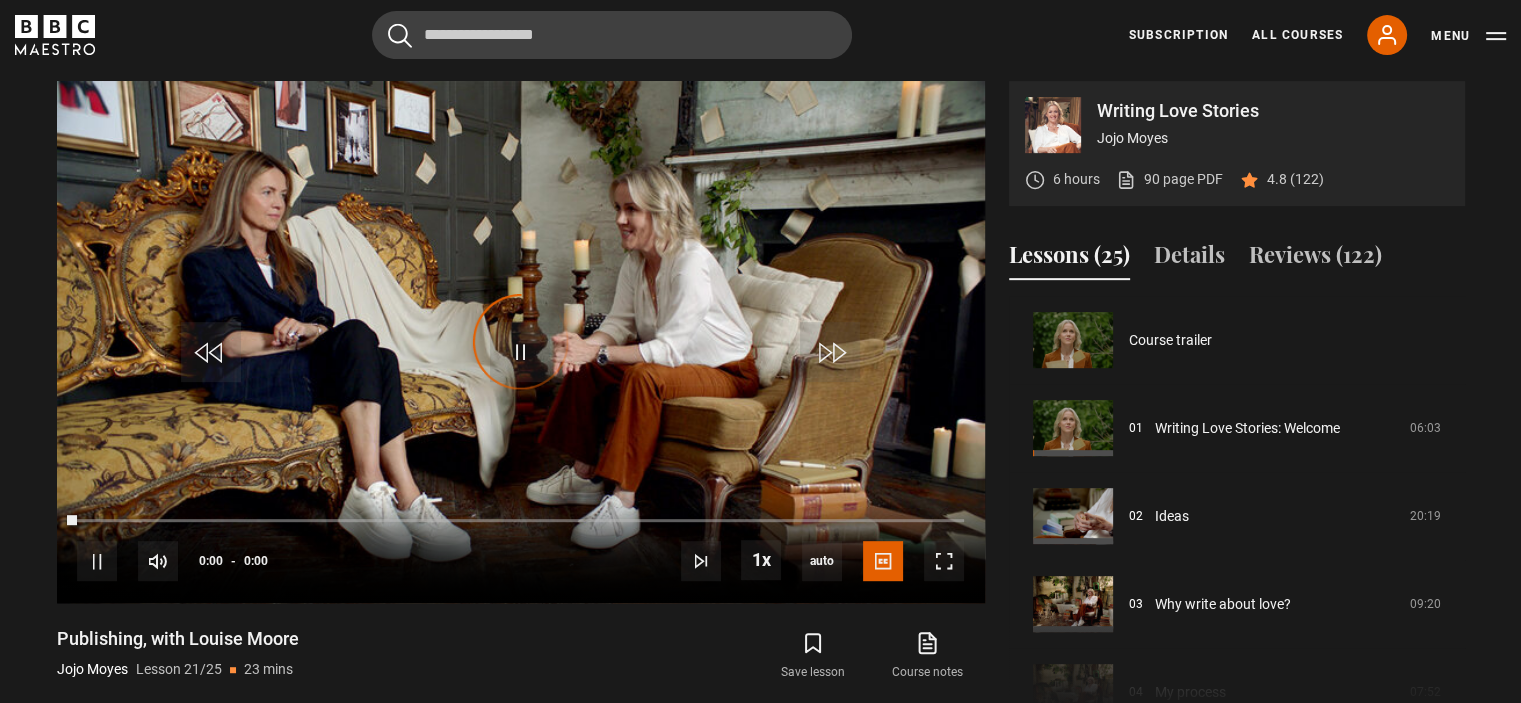 scroll, scrollTop: 869, scrollLeft: 0, axis: vertical 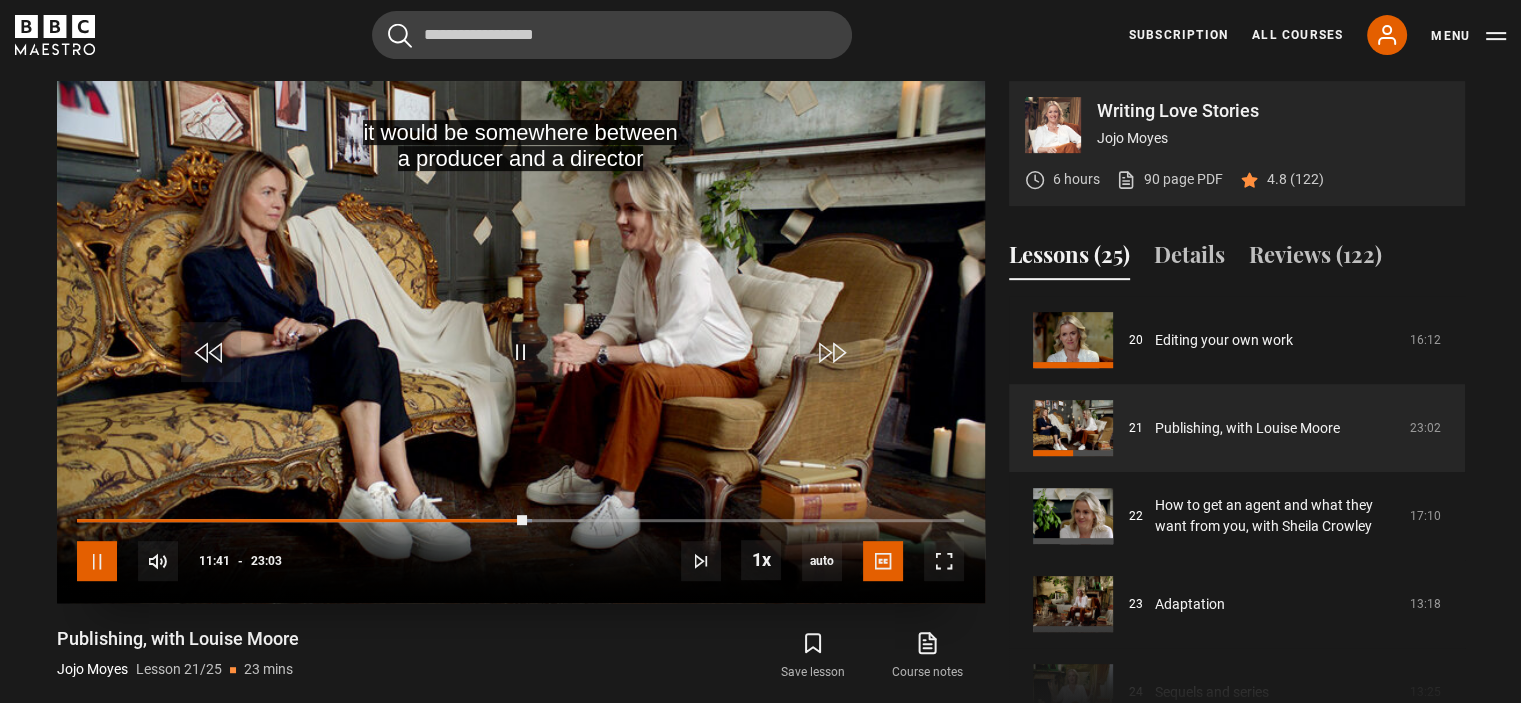 click at bounding box center [97, 561] 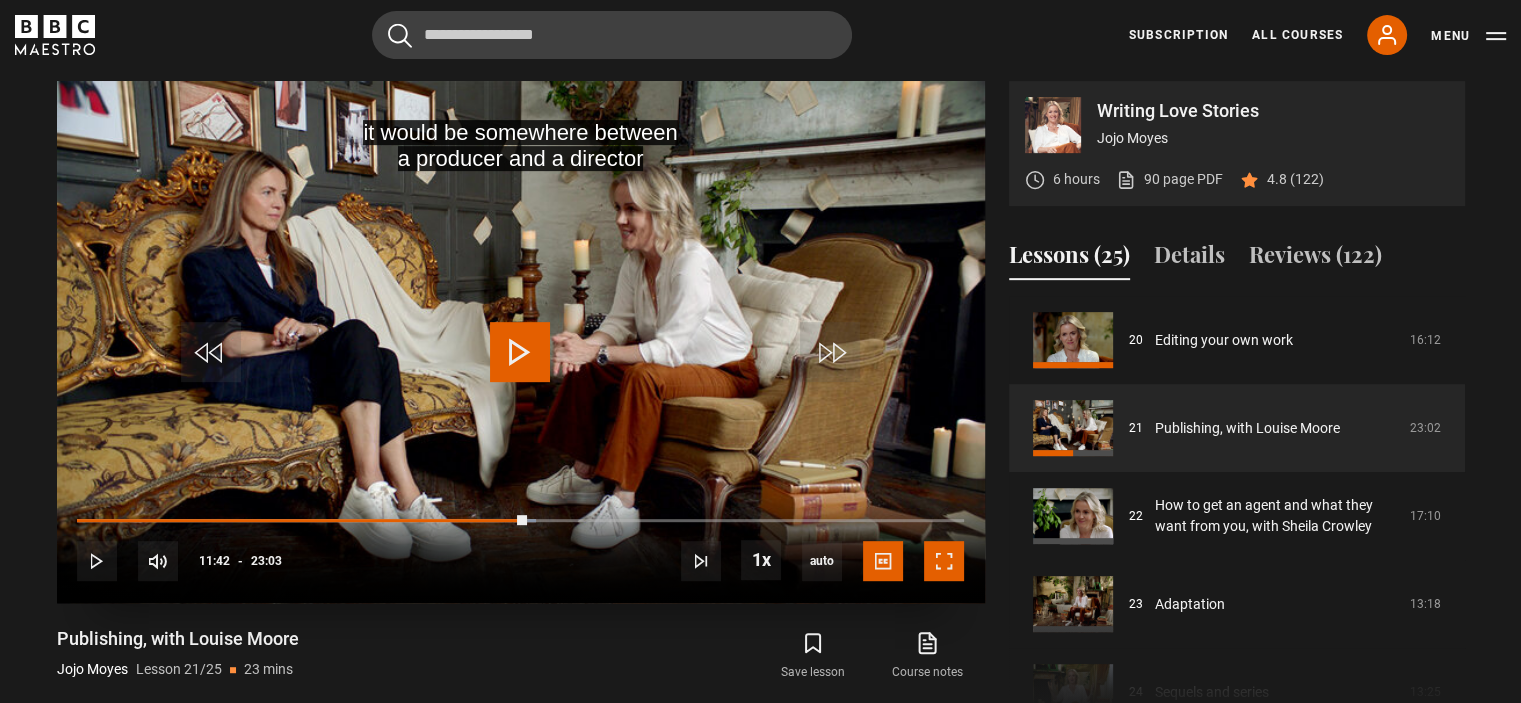 click at bounding box center [944, 561] 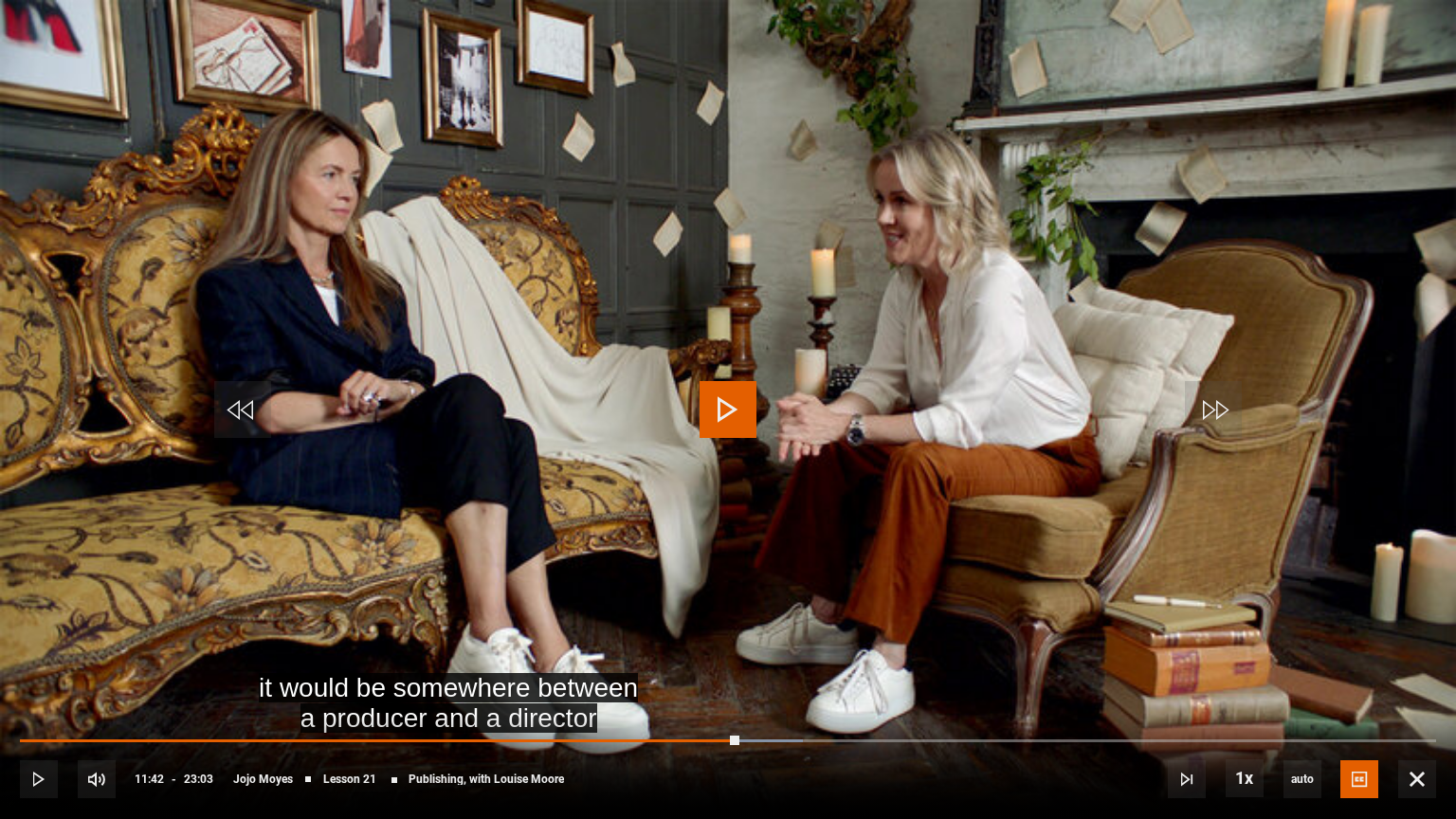 drag, startPoint x: 828, startPoint y: 818, endPoint x: 282, endPoint y: 798, distance: 546.3662 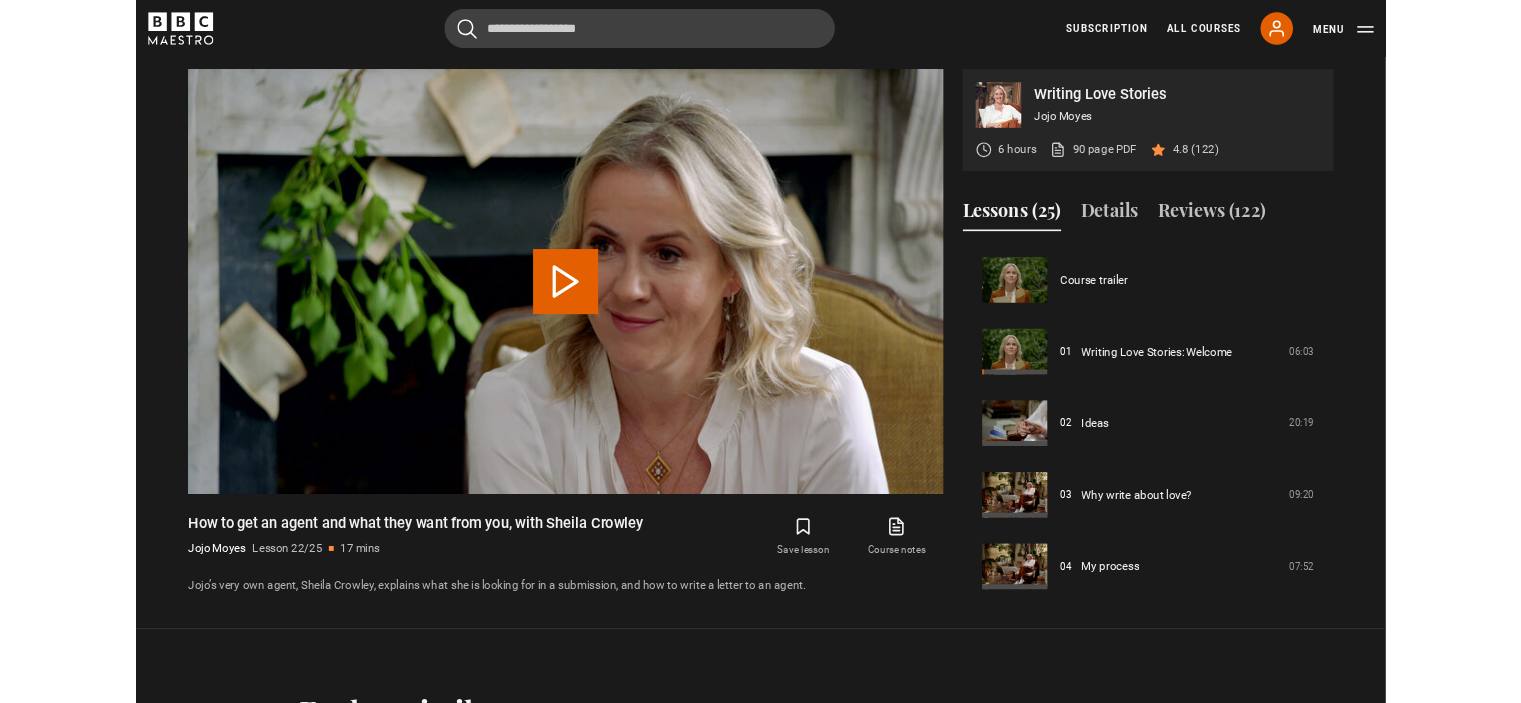 scroll, scrollTop: 874, scrollLeft: 0, axis: vertical 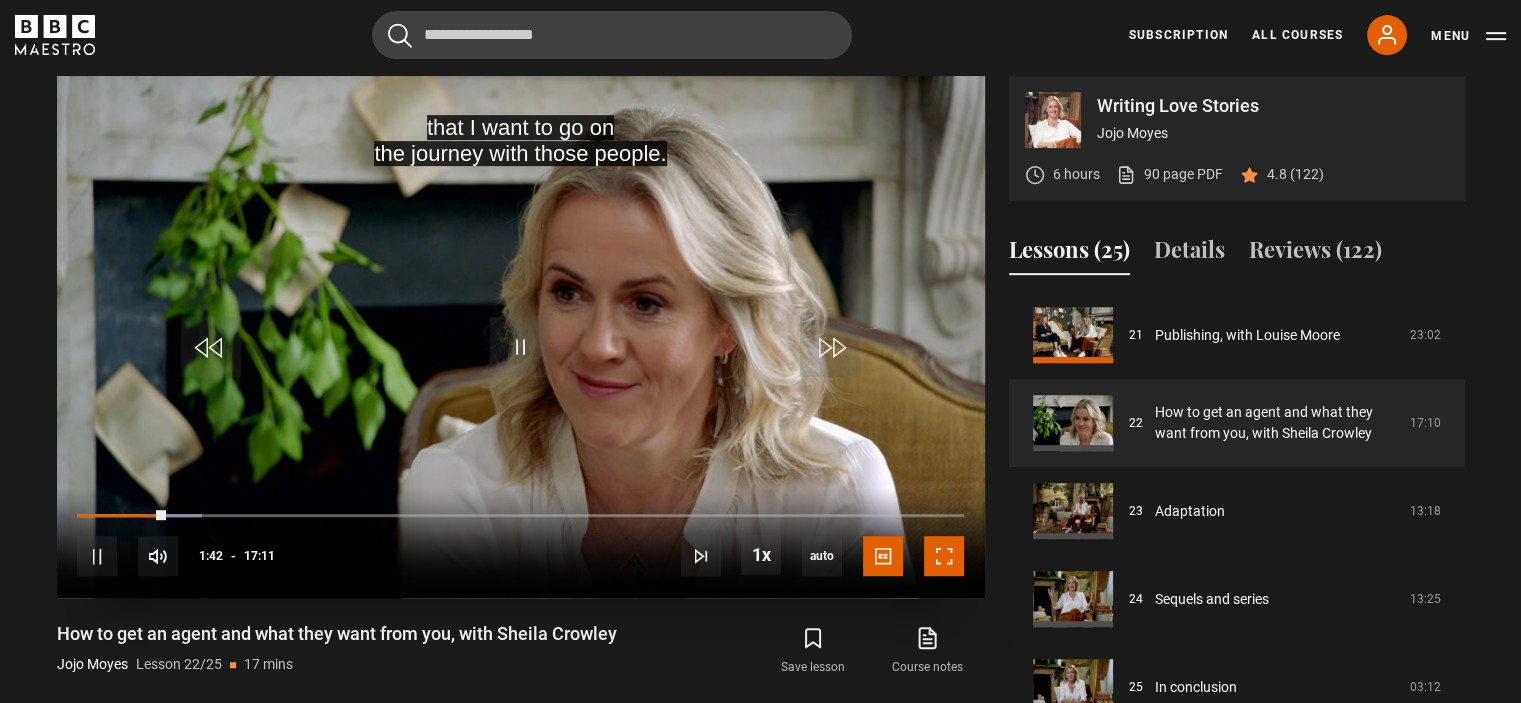 click at bounding box center (944, 556) 